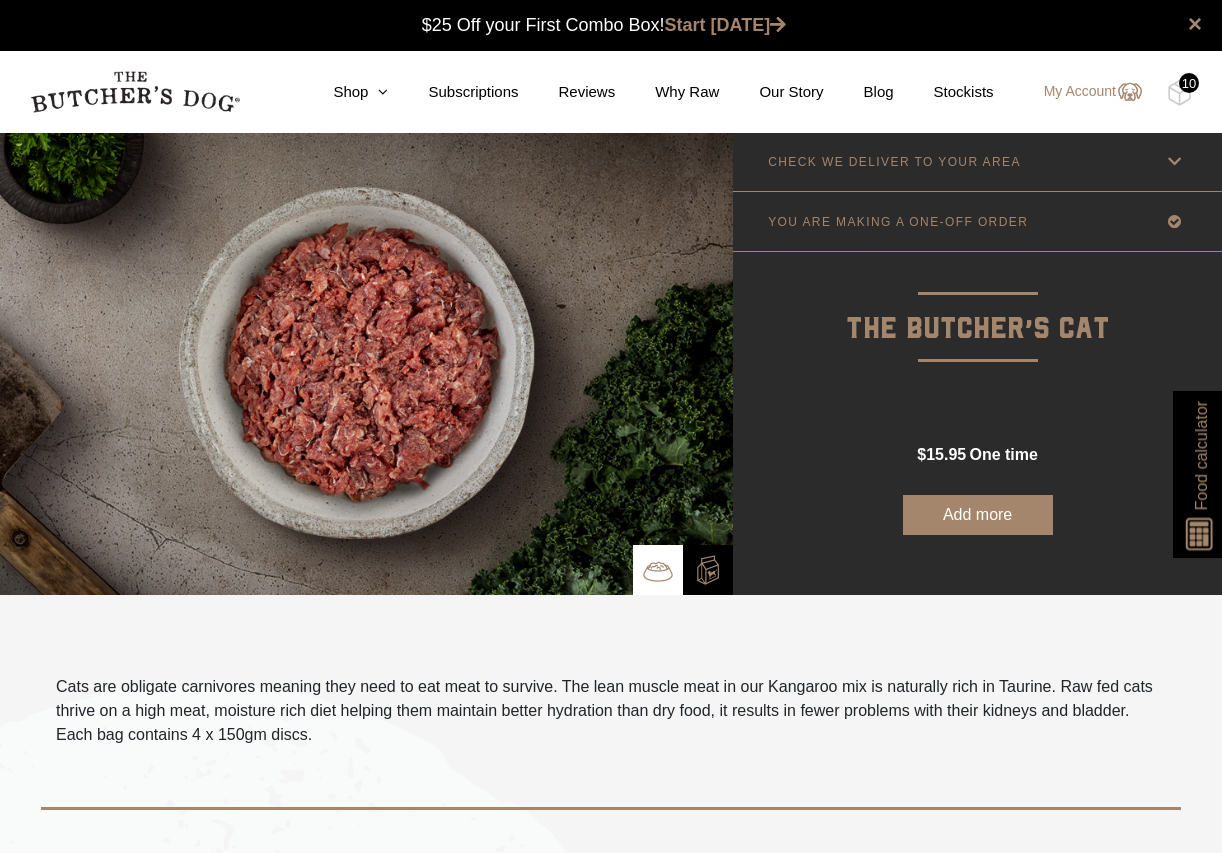 scroll, scrollTop: 1, scrollLeft: 0, axis: vertical 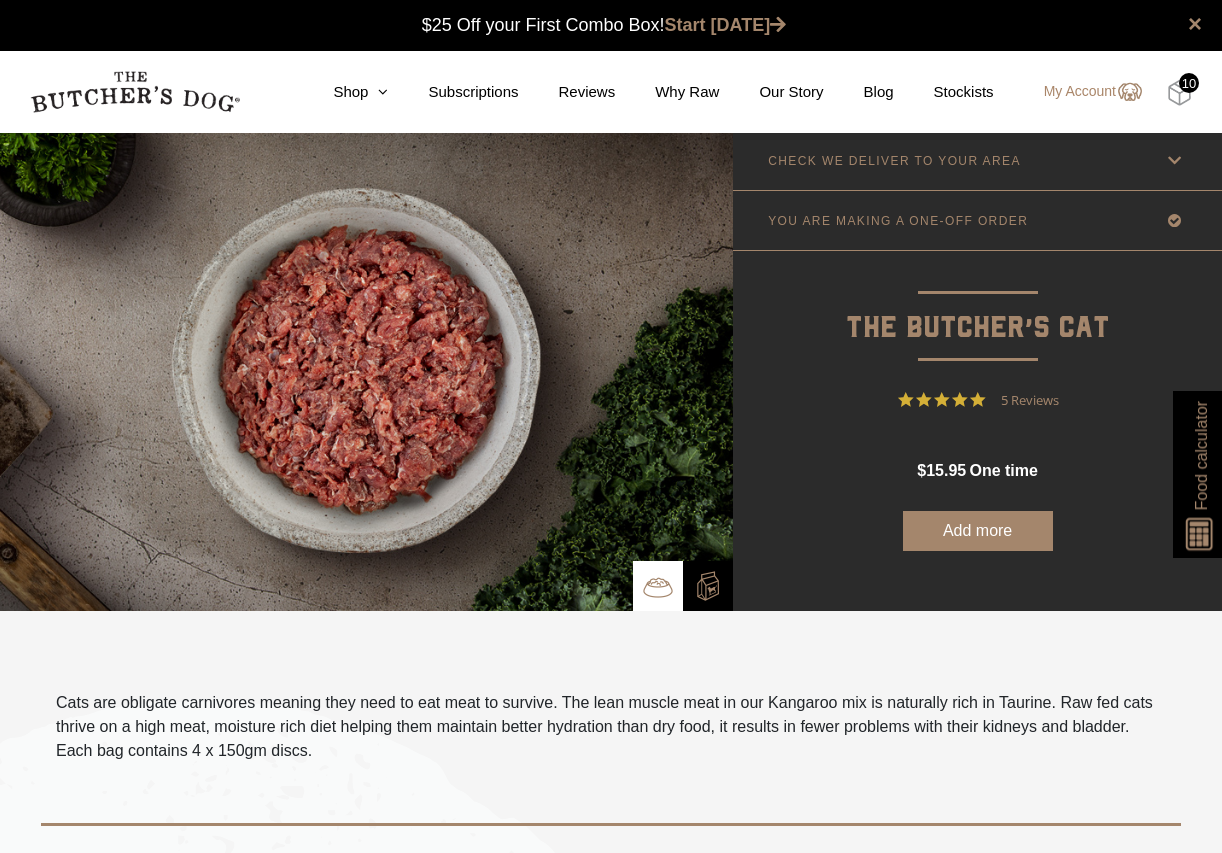 click at bounding box center (1179, 93) 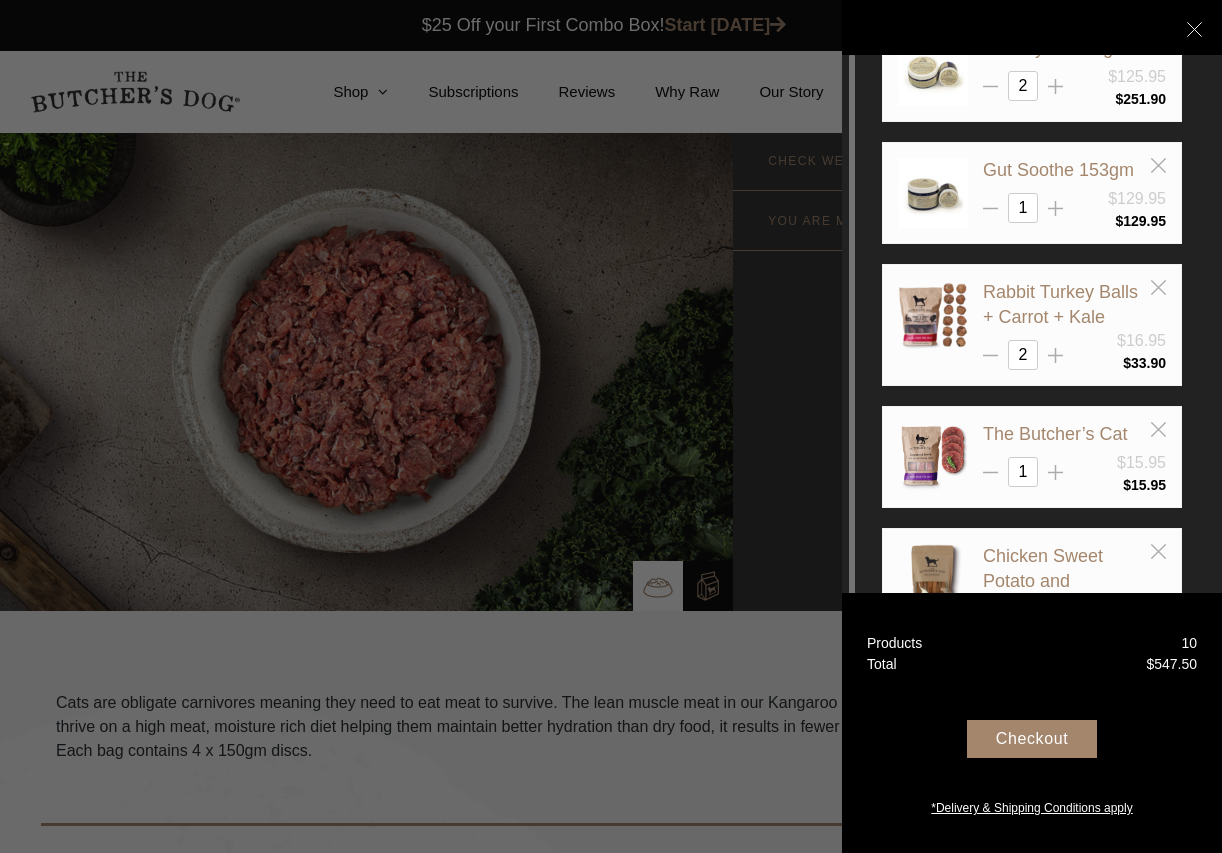 scroll, scrollTop: 62, scrollLeft: 0, axis: vertical 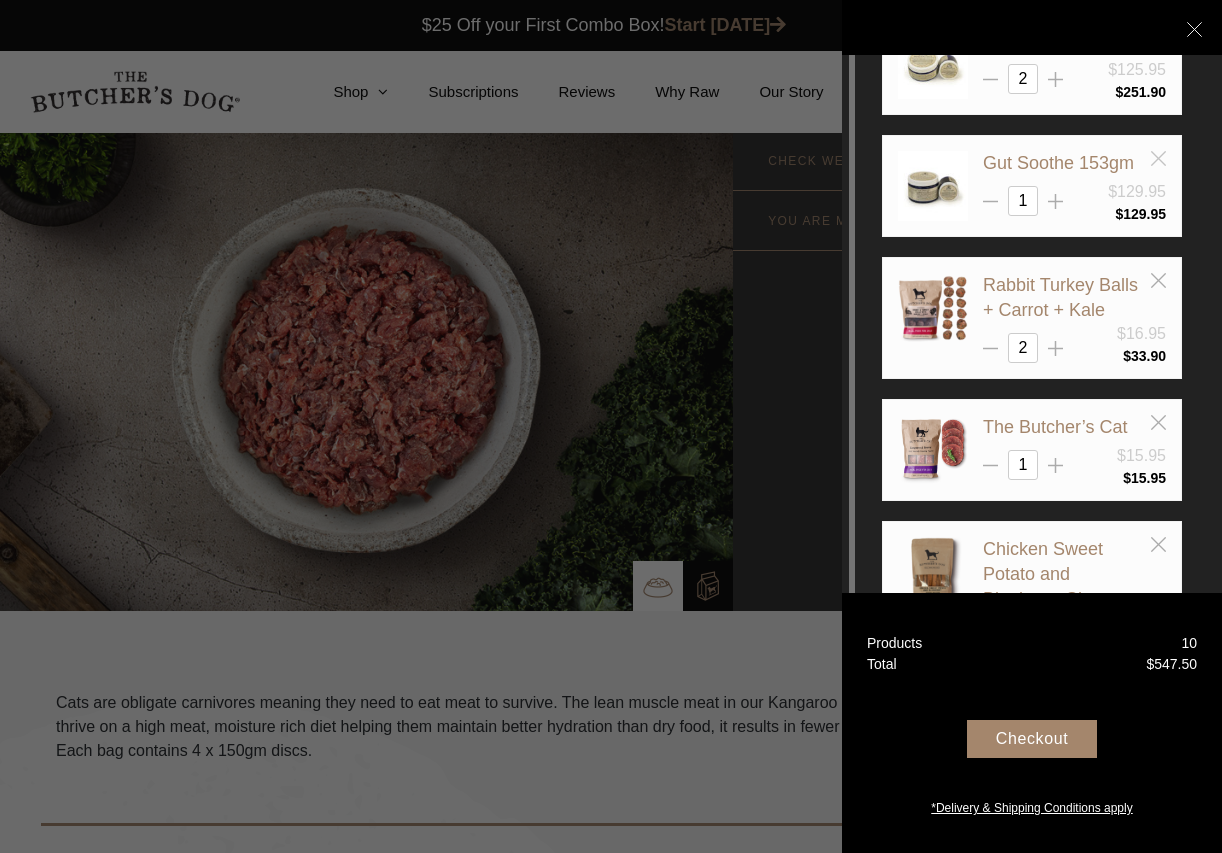 click 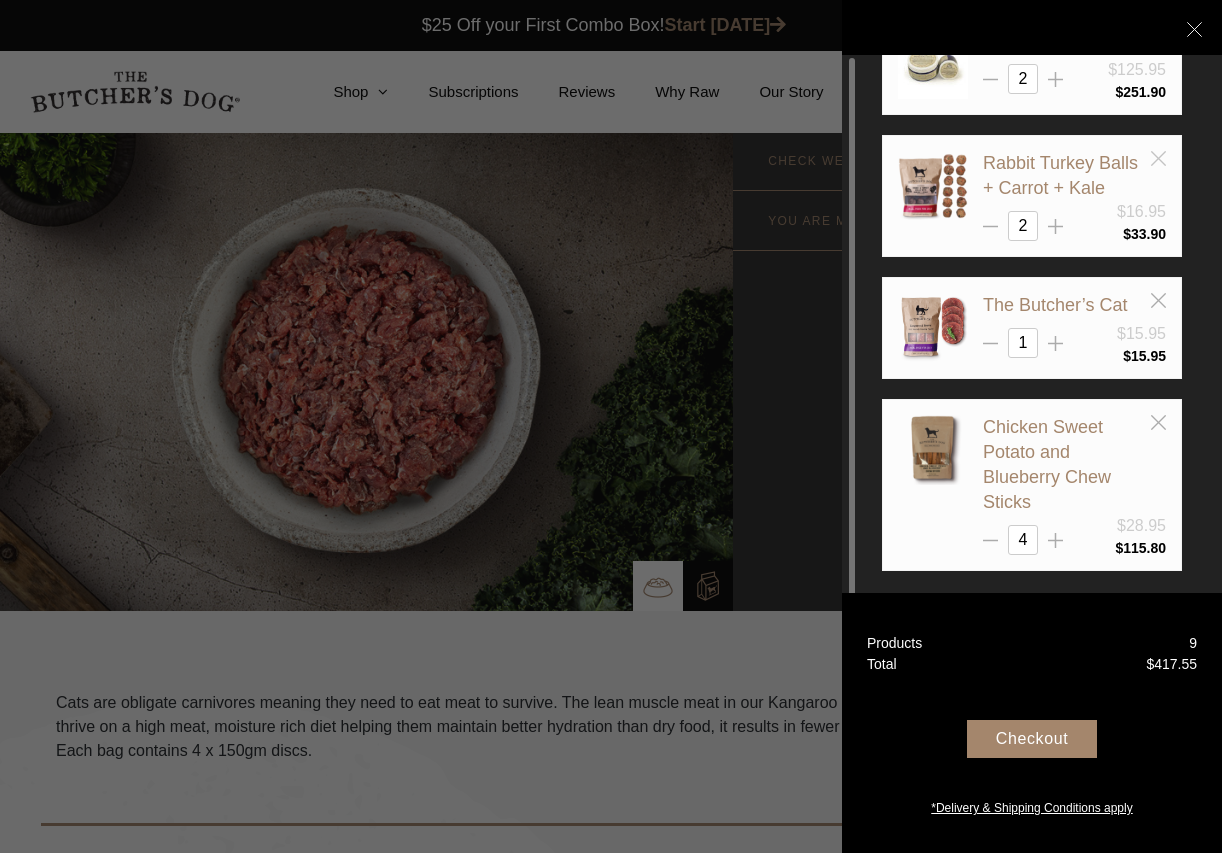 click 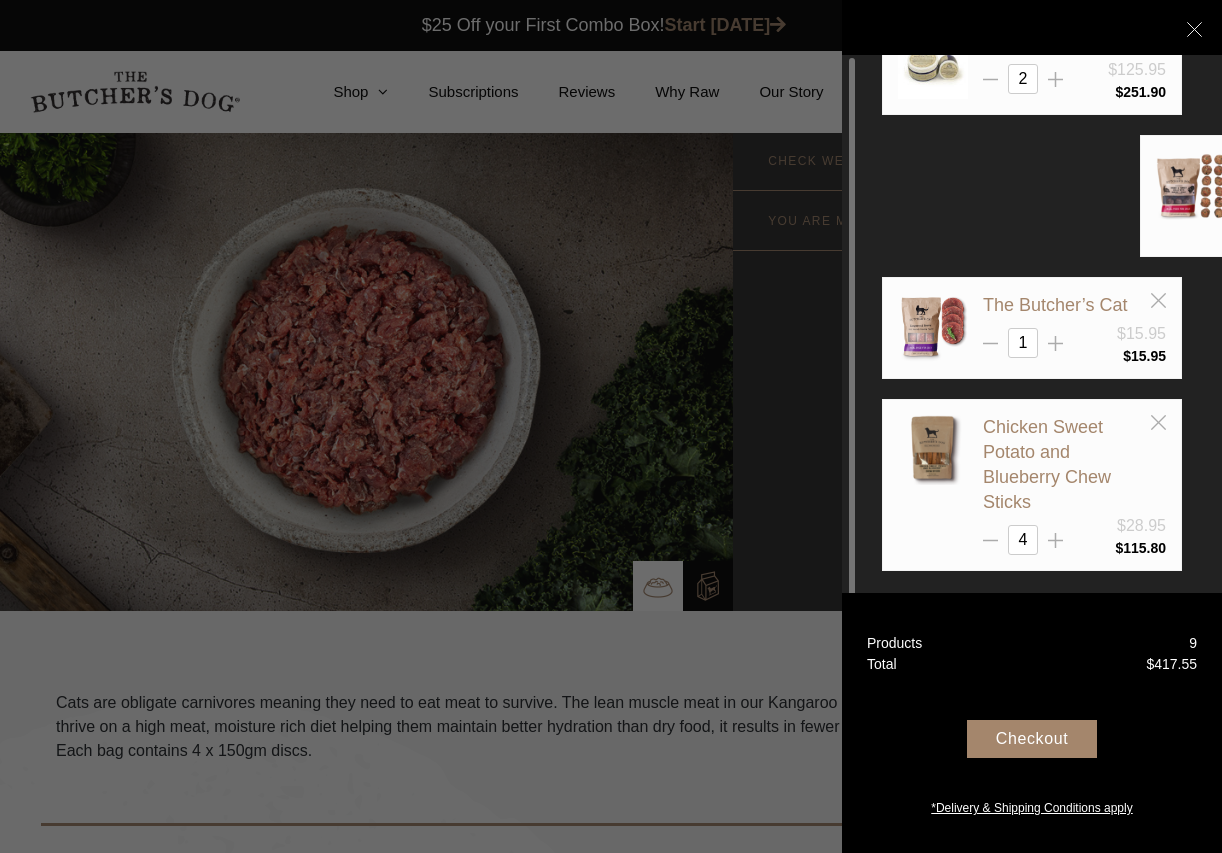 scroll, scrollTop: 0, scrollLeft: 0, axis: both 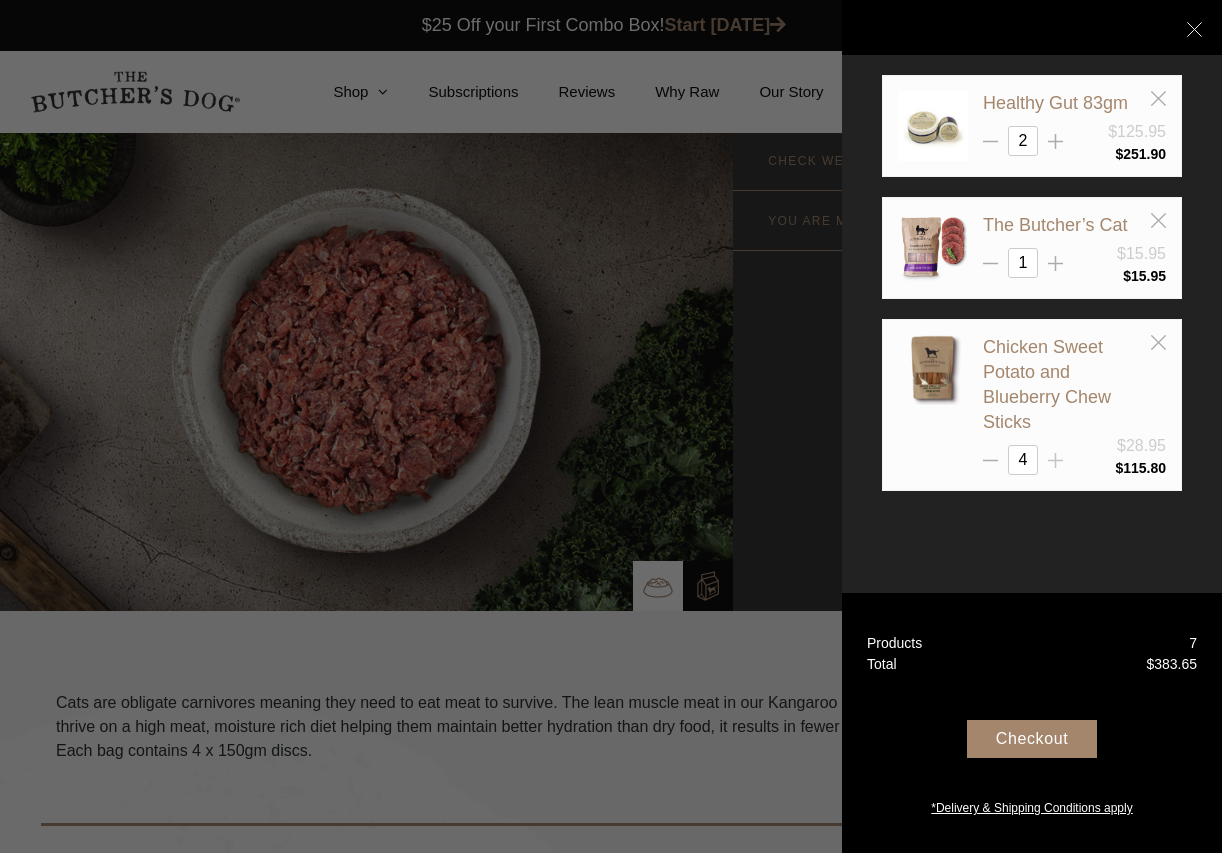 click 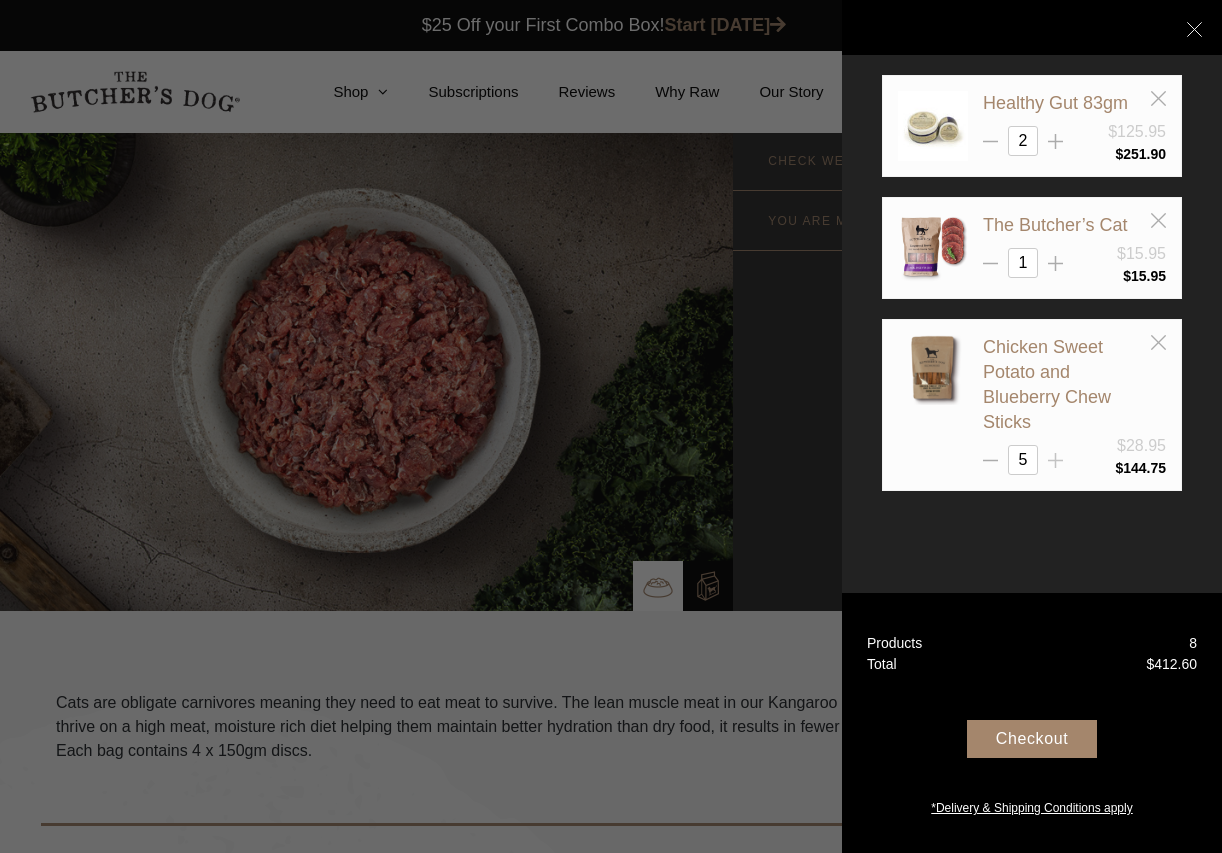 click 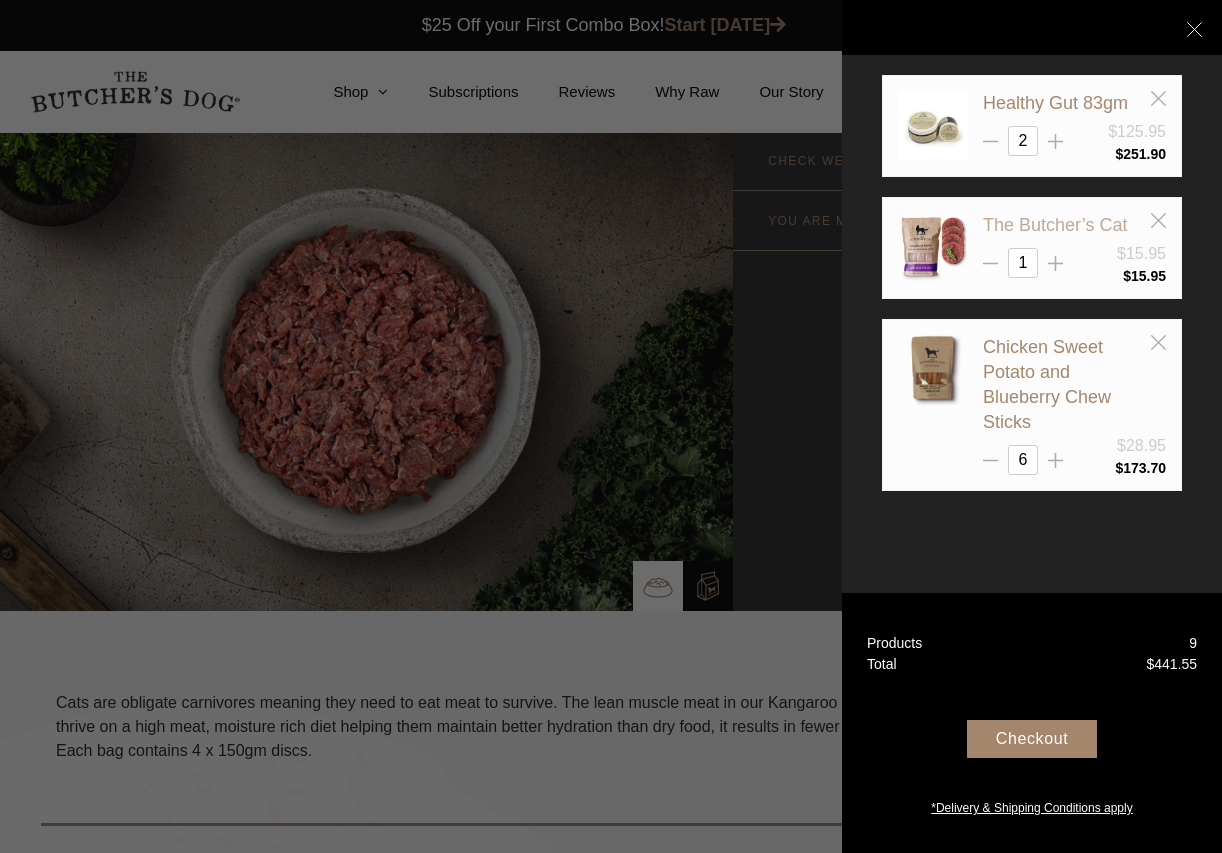 click on "The Butcher’s Cat" at bounding box center (1055, 225) 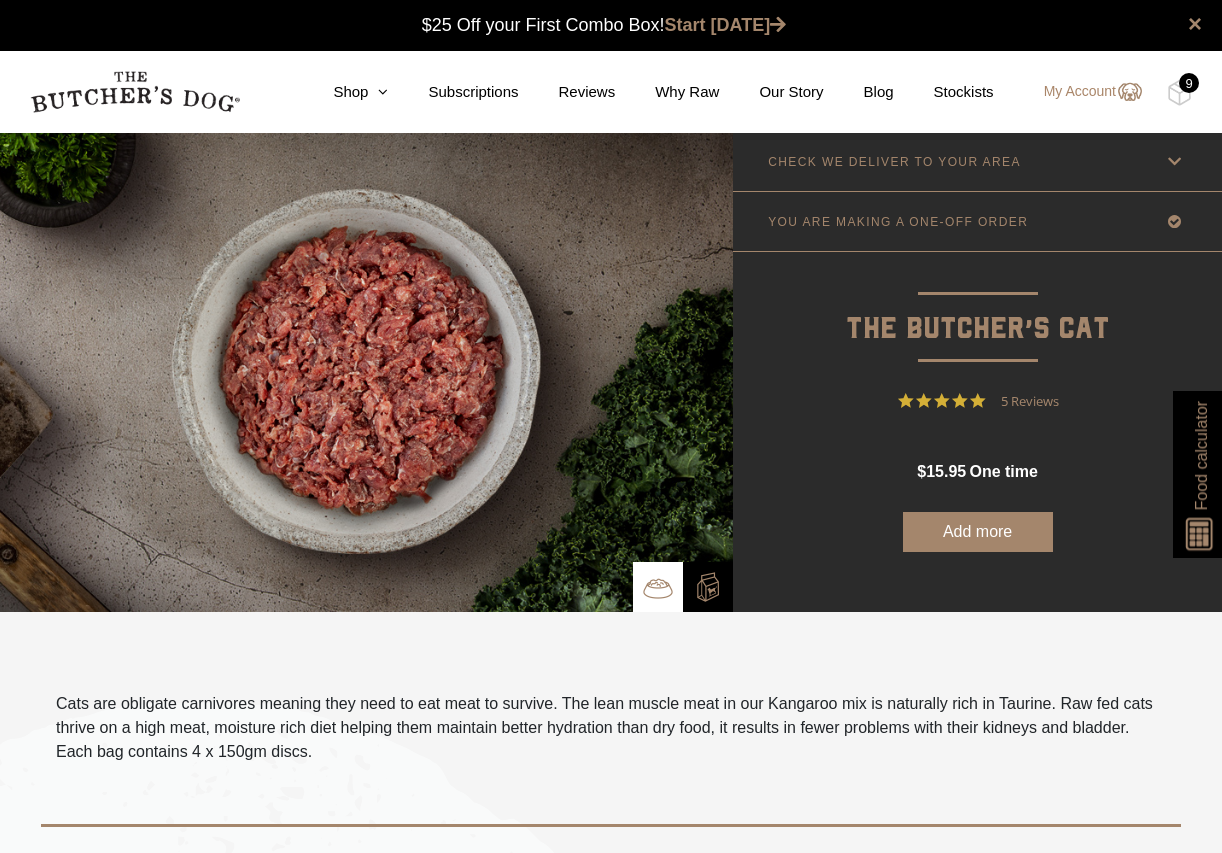 scroll, scrollTop: 0, scrollLeft: 0, axis: both 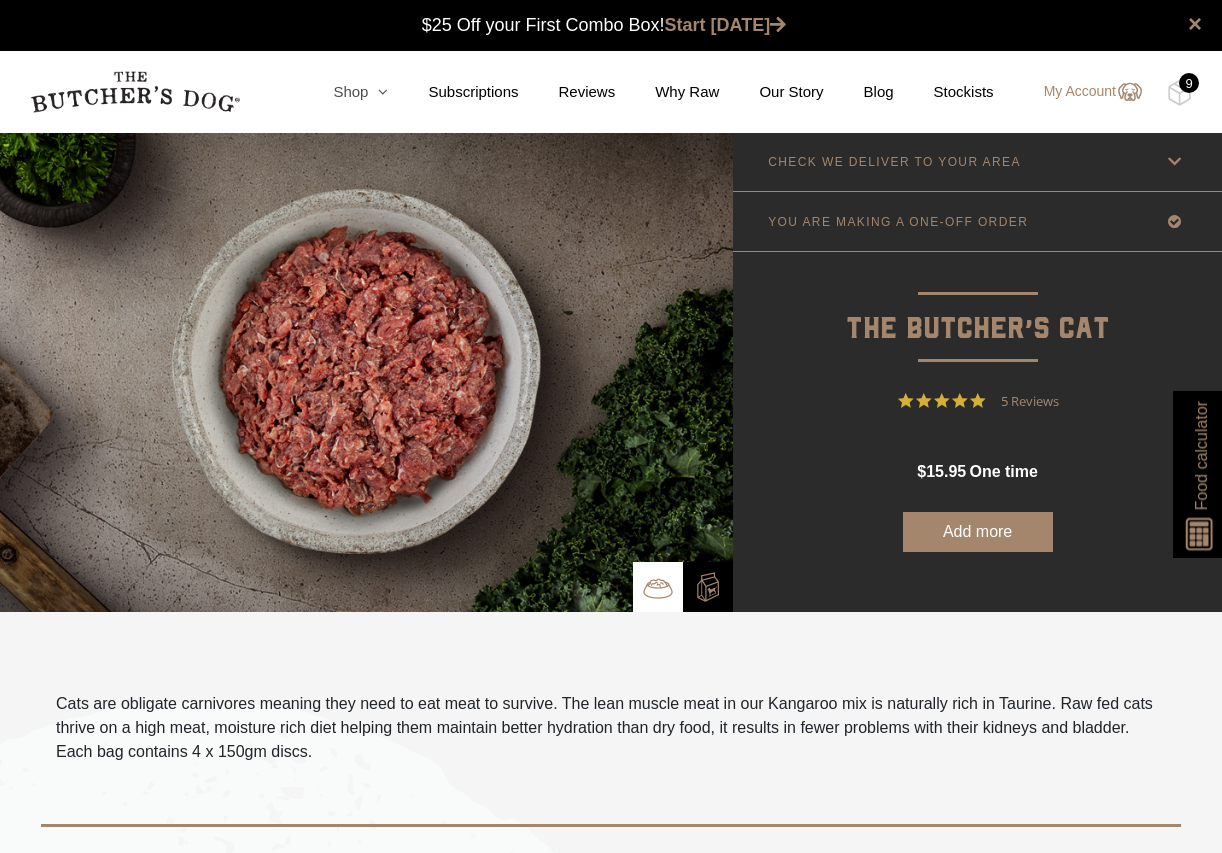 click at bounding box center [378, 91] 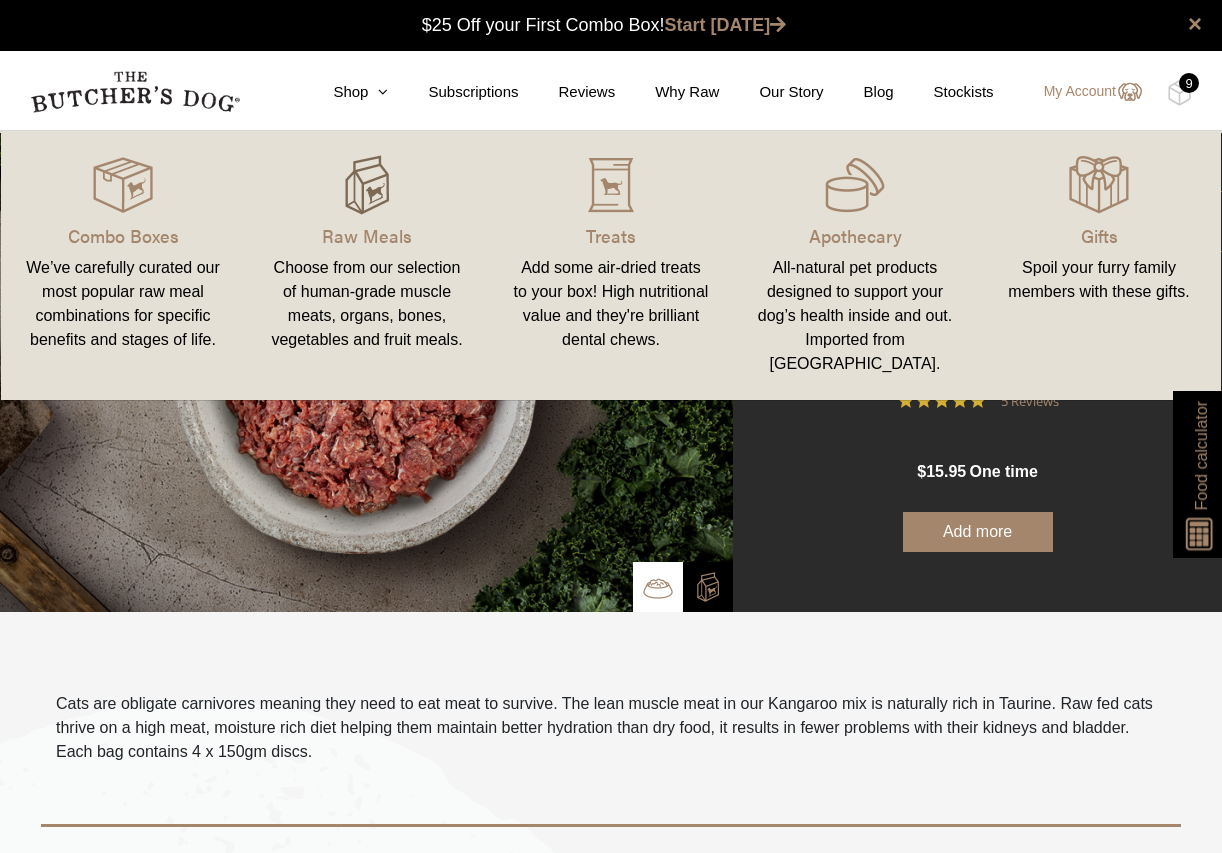 click at bounding box center (367, 185) 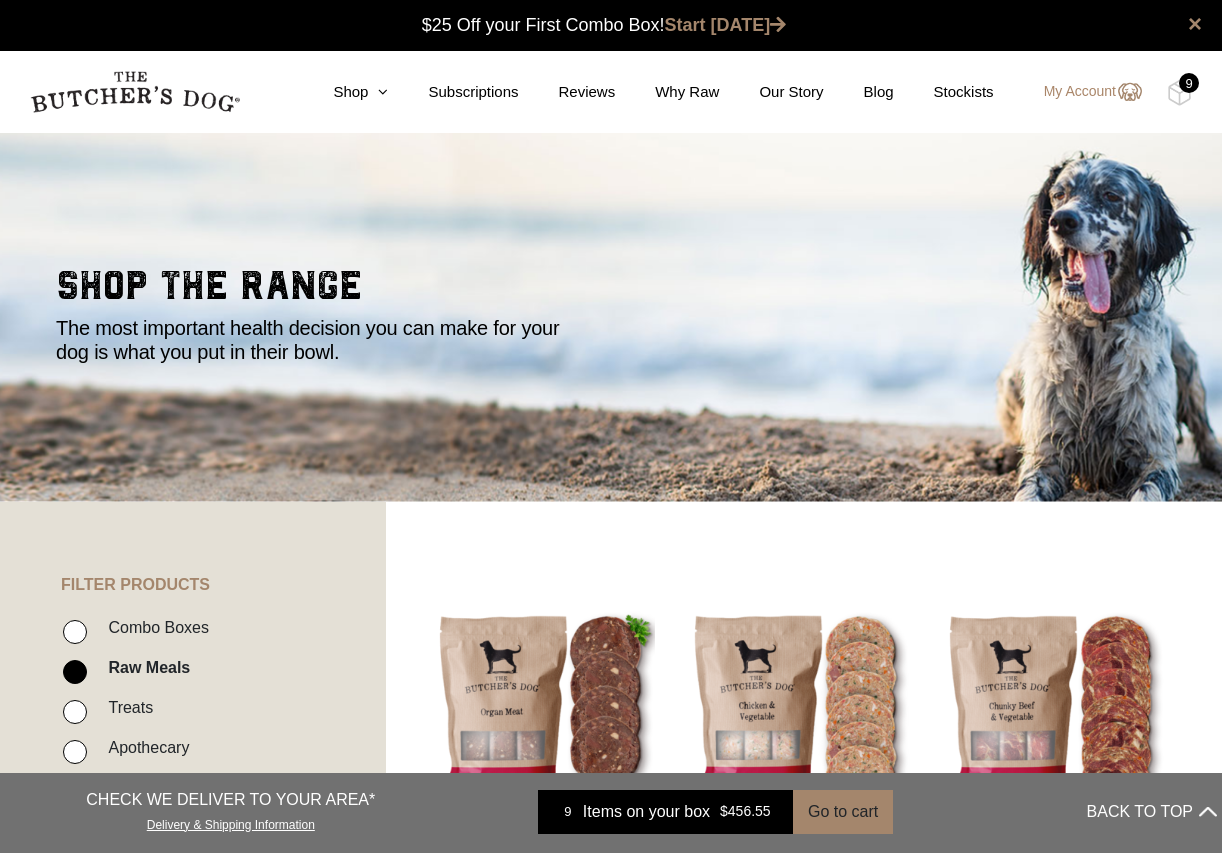 scroll, scrollTop: 0, scrollLeft: 0, axis: both 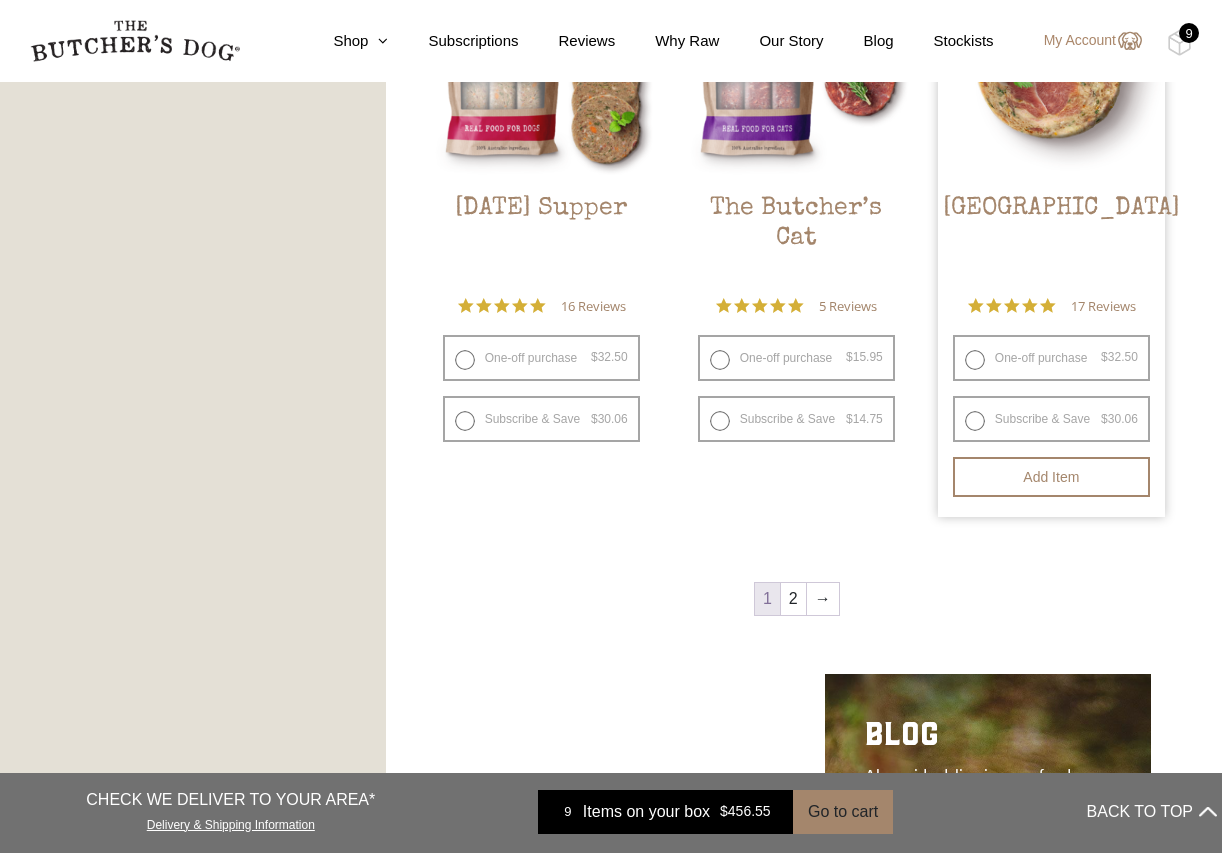 click on "One-off purchase  $ 32.50   —  or subscribe and save    7.5%" at bounding box center [1051, 358] 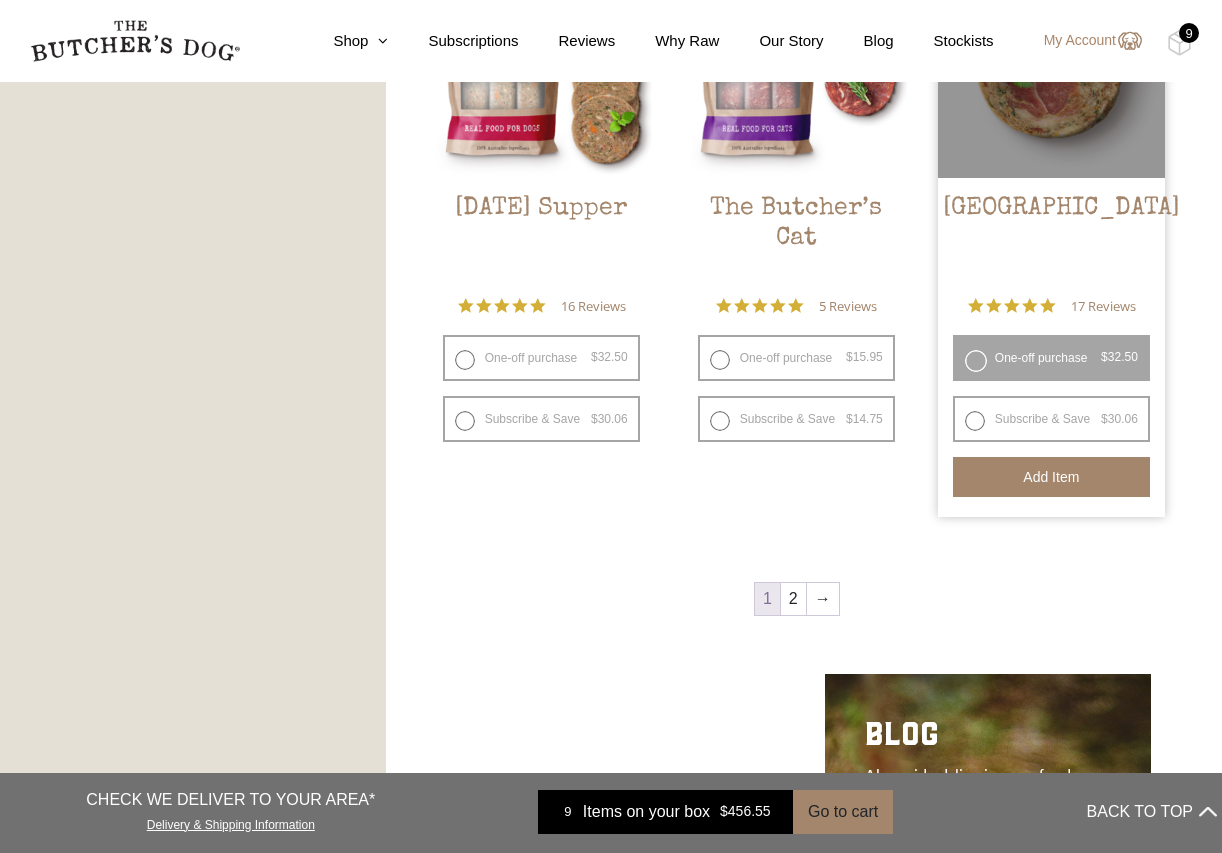 click on "Add item" at bounding box center [1051, 477] 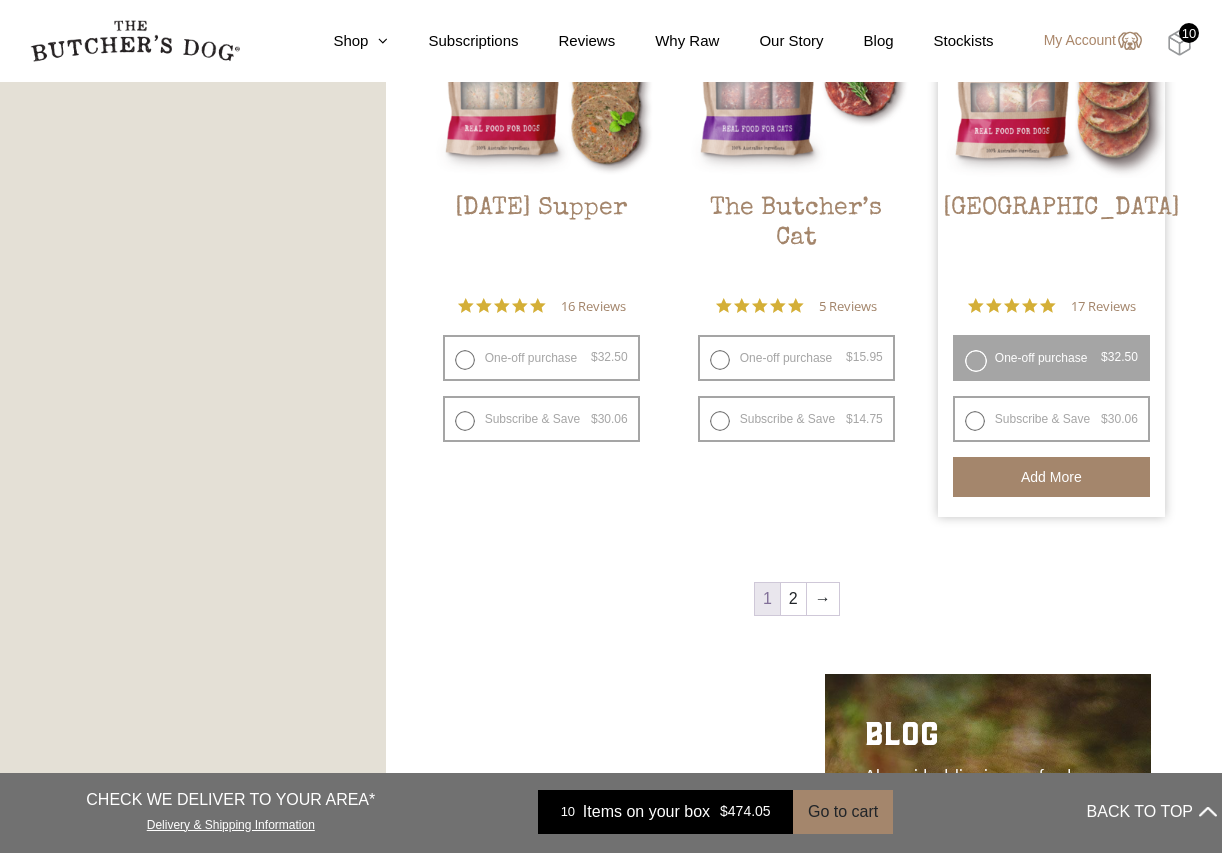 click at bounding box center [1179, 43] 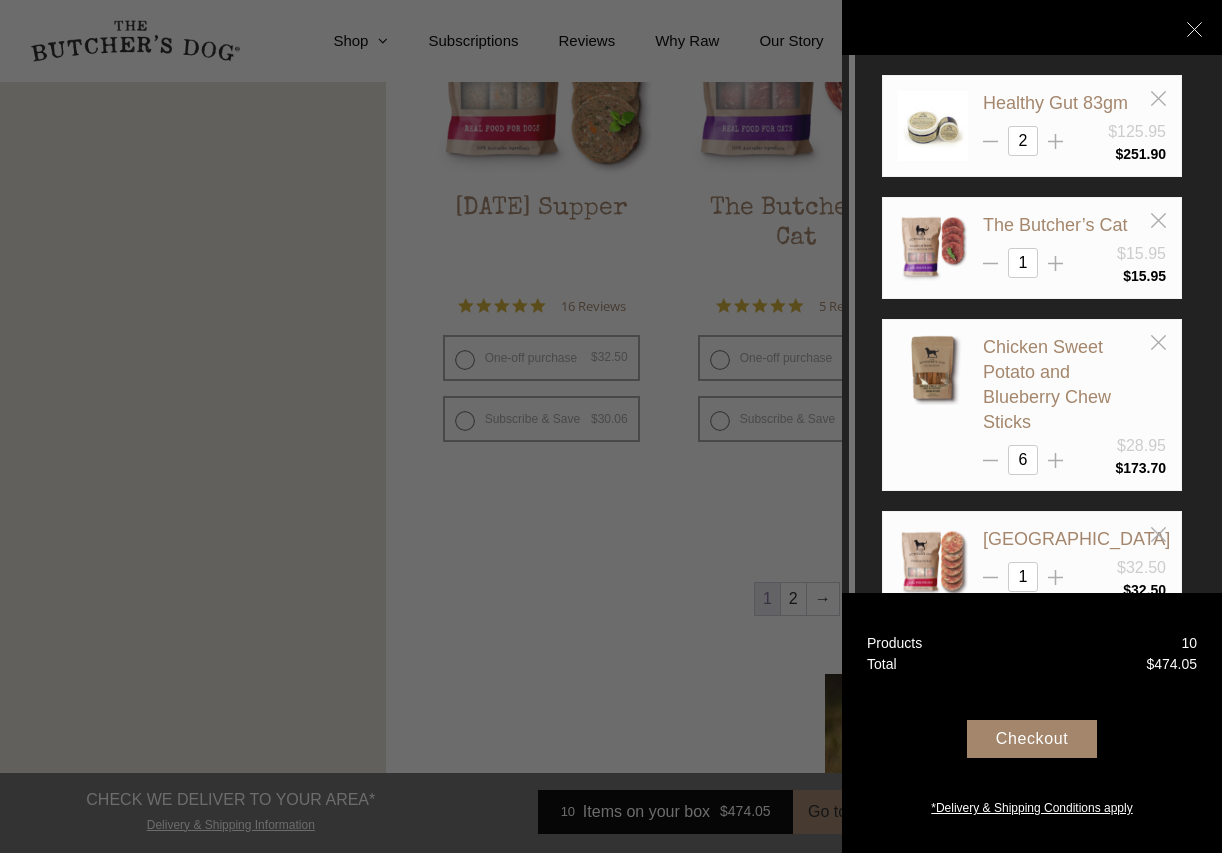 scroll, scrollTop: 48, scrollLeft: 0, axis: vertical 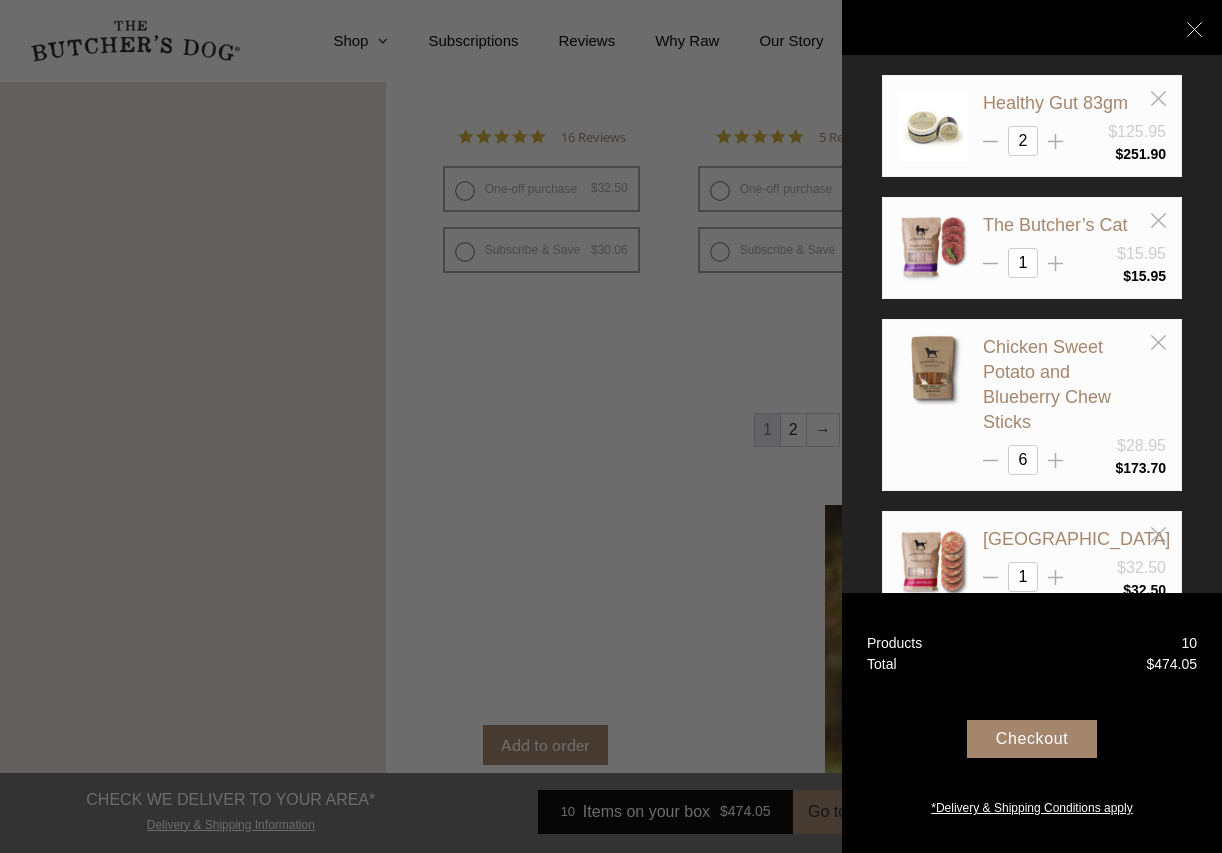 click at bounding box center [611, 426] 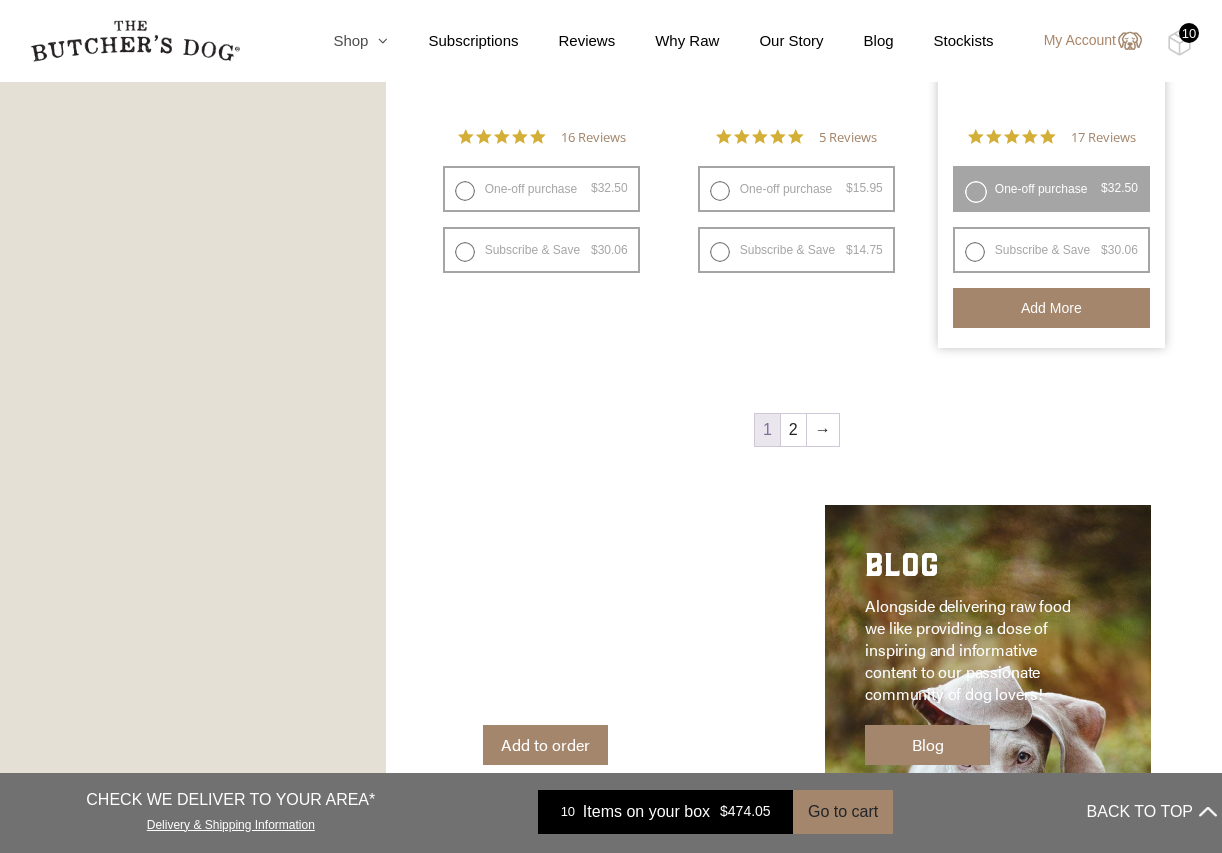 click at bounding box center (378, 40) 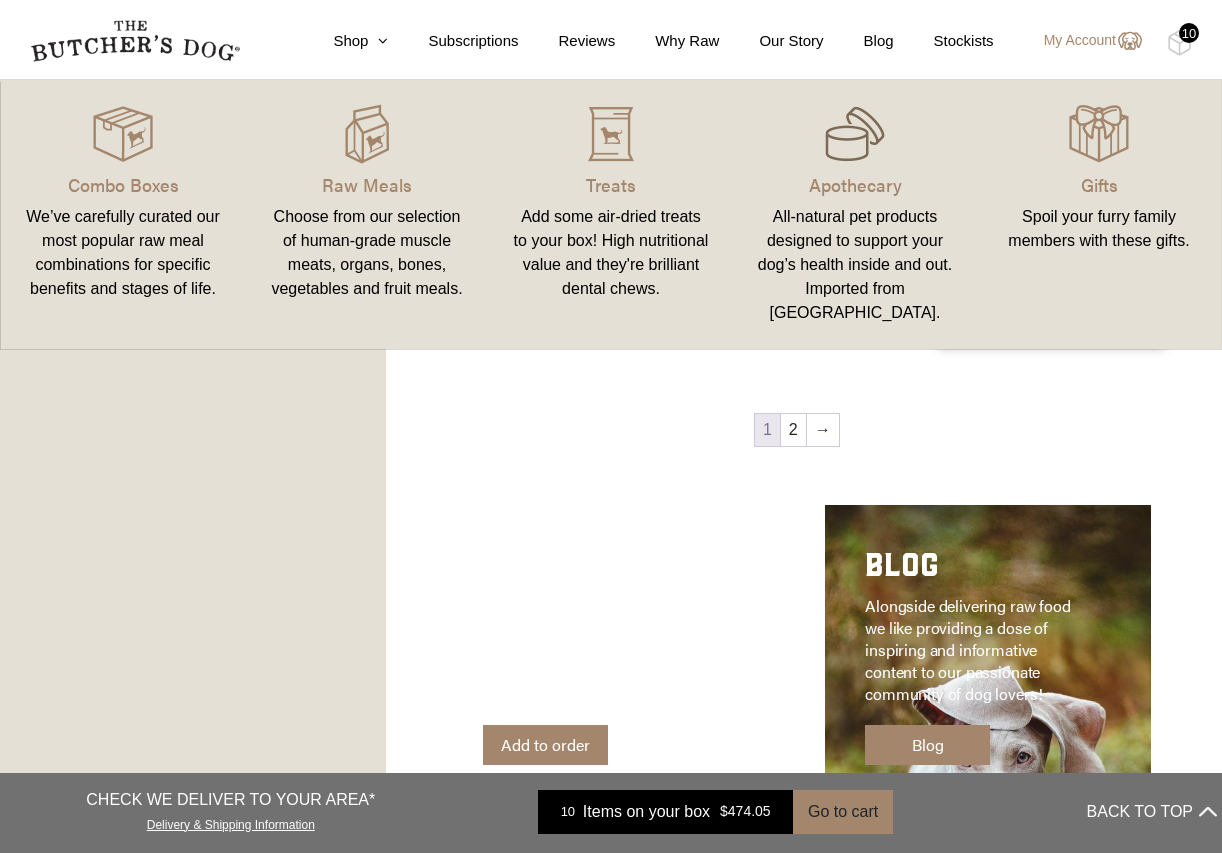 click at bounding box center (855, 134) 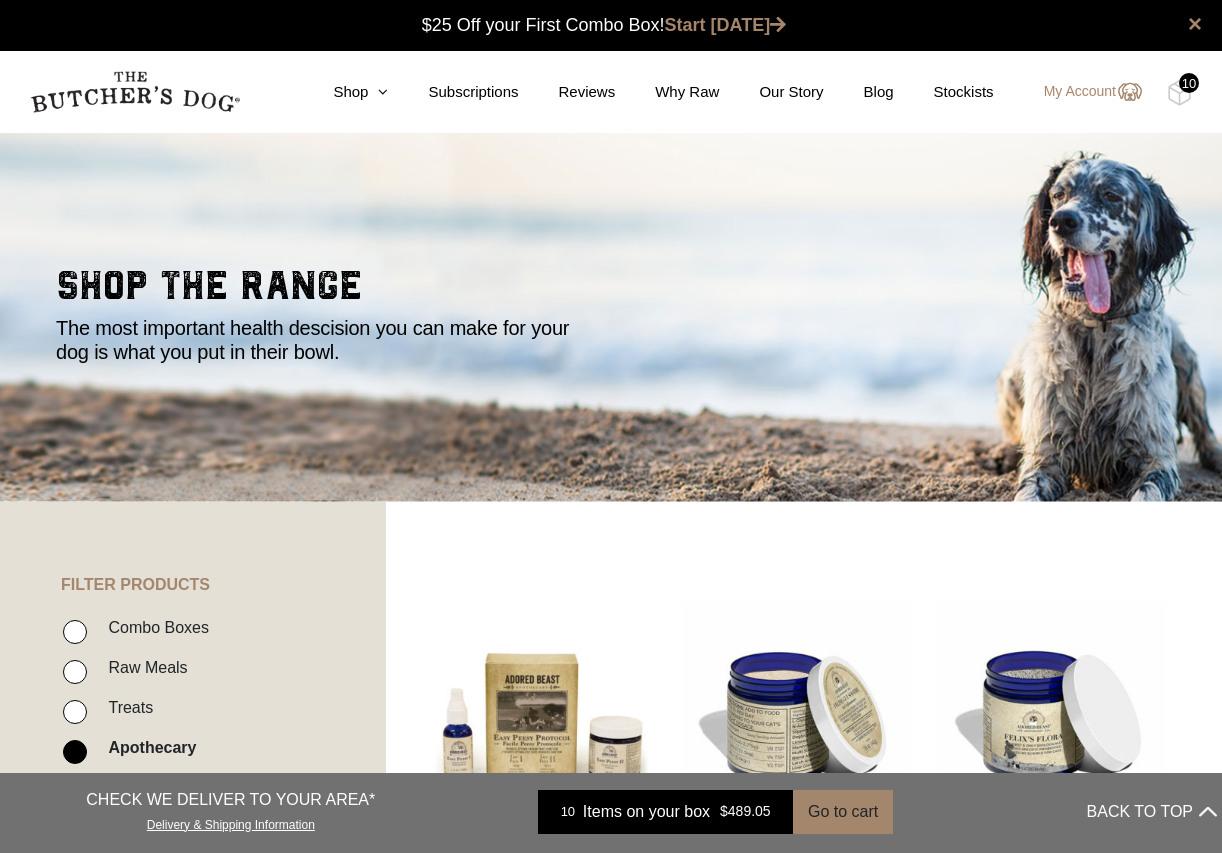 scroll, scrollTop: 0, scrollLeft: 0, axis: both 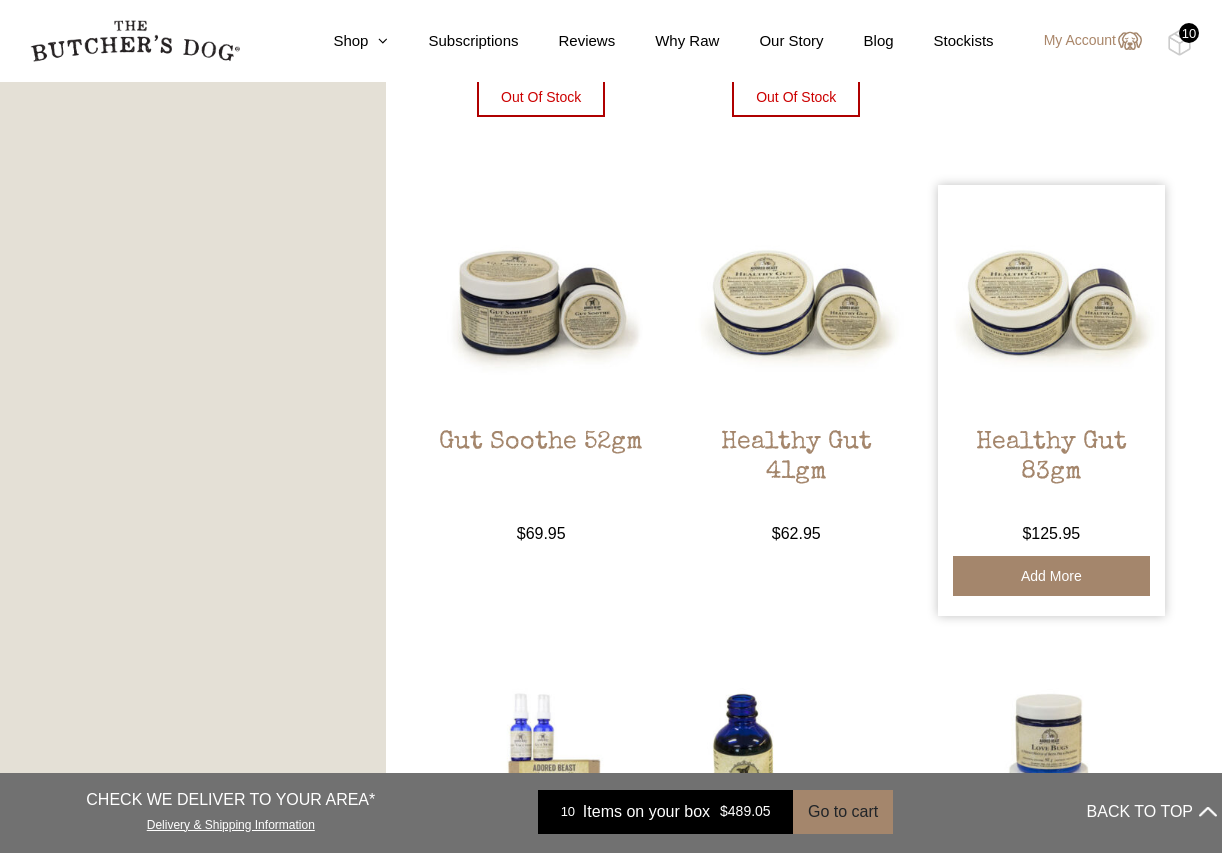 click on "Add more" at bounding box center (1051, 576) 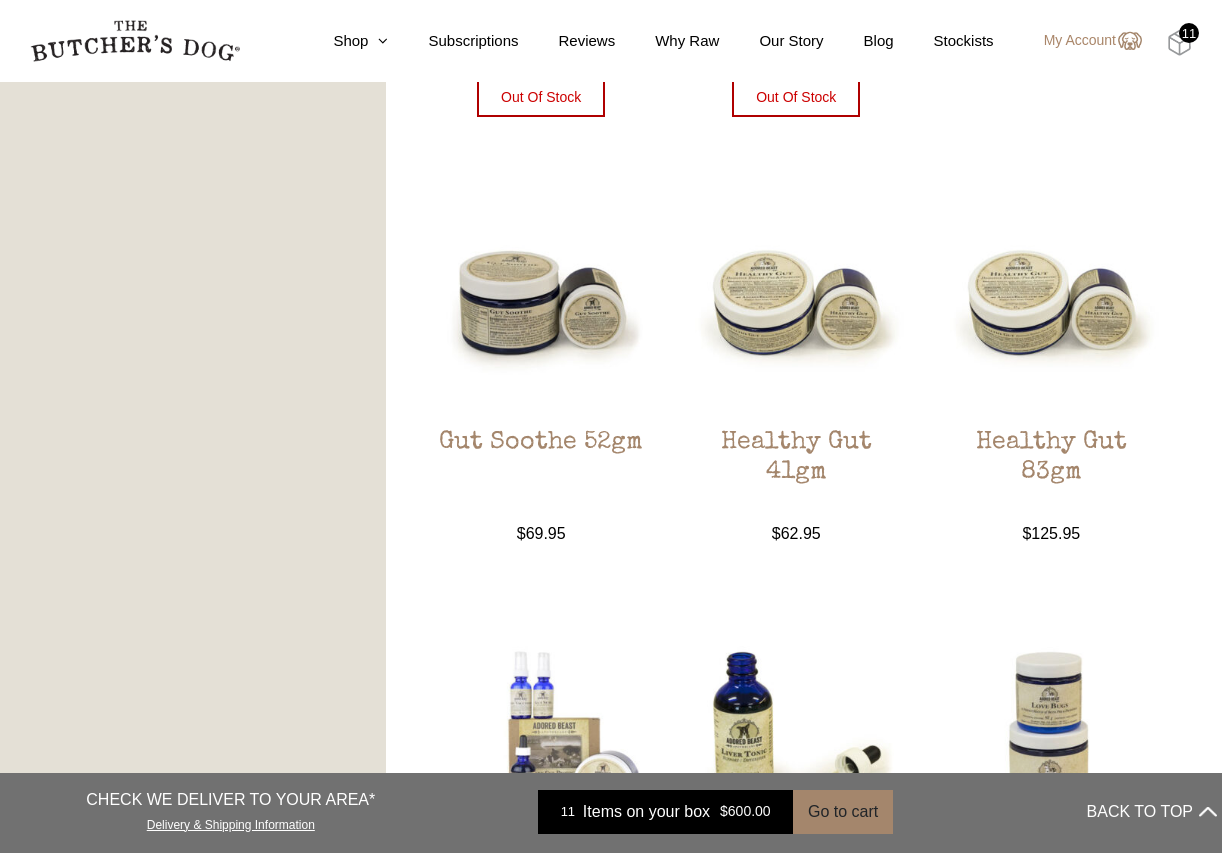 click at bounding box center (1179, 43) 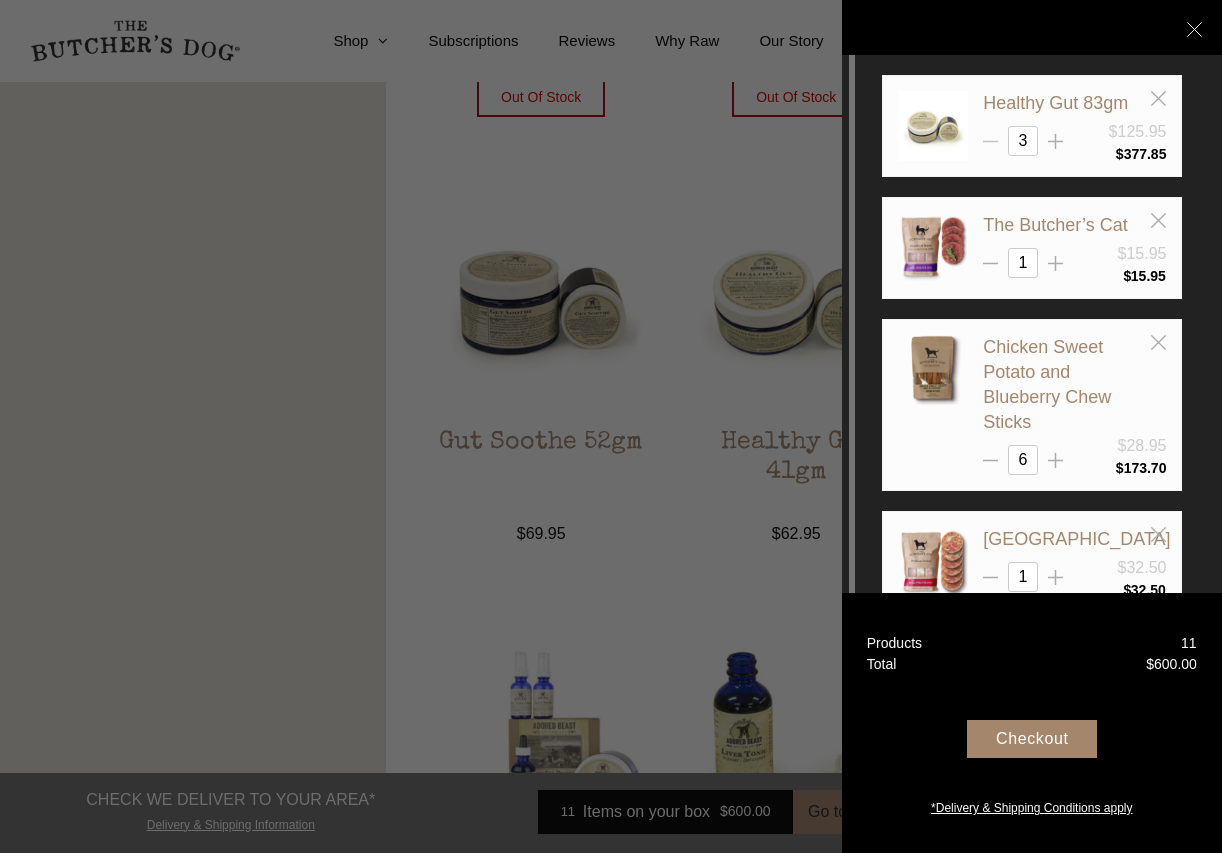 click 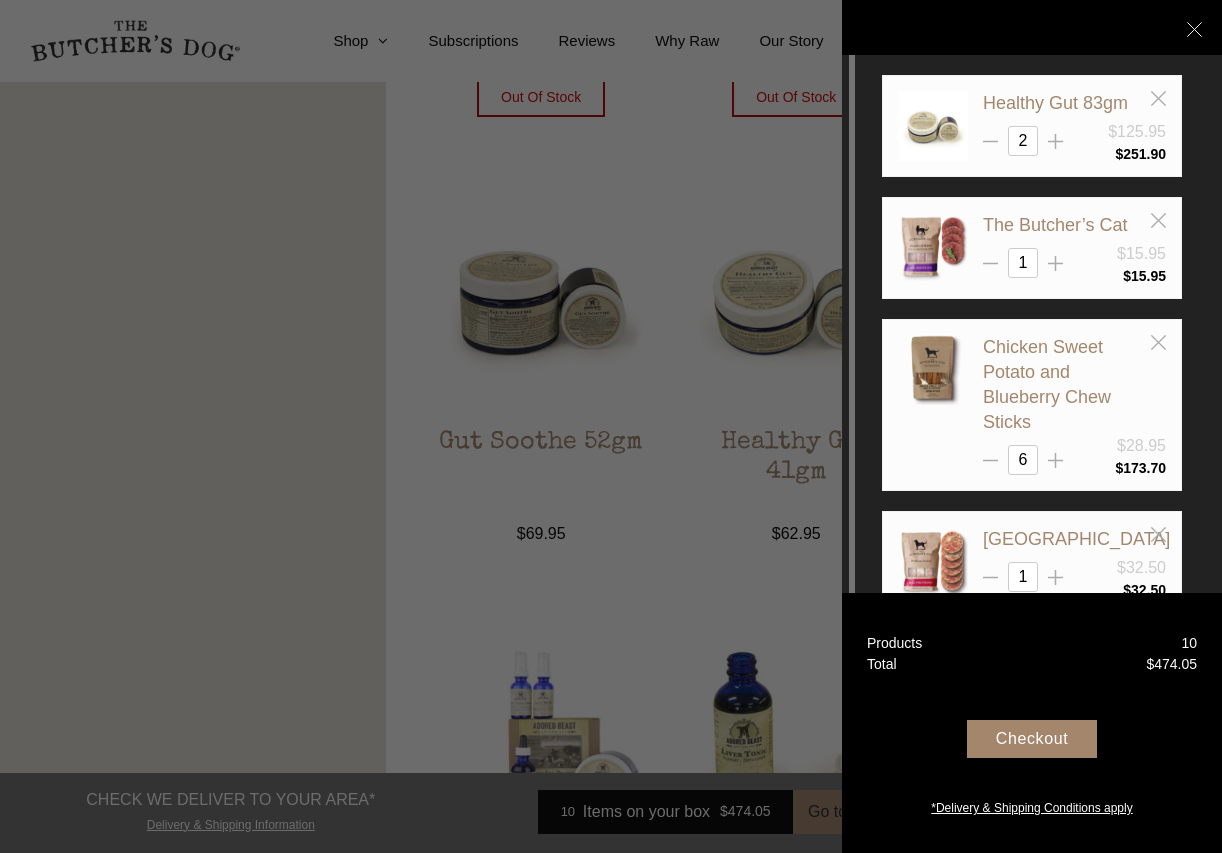 scroll, scrollTop: 10, scrollLeft: 0, axis: vertical 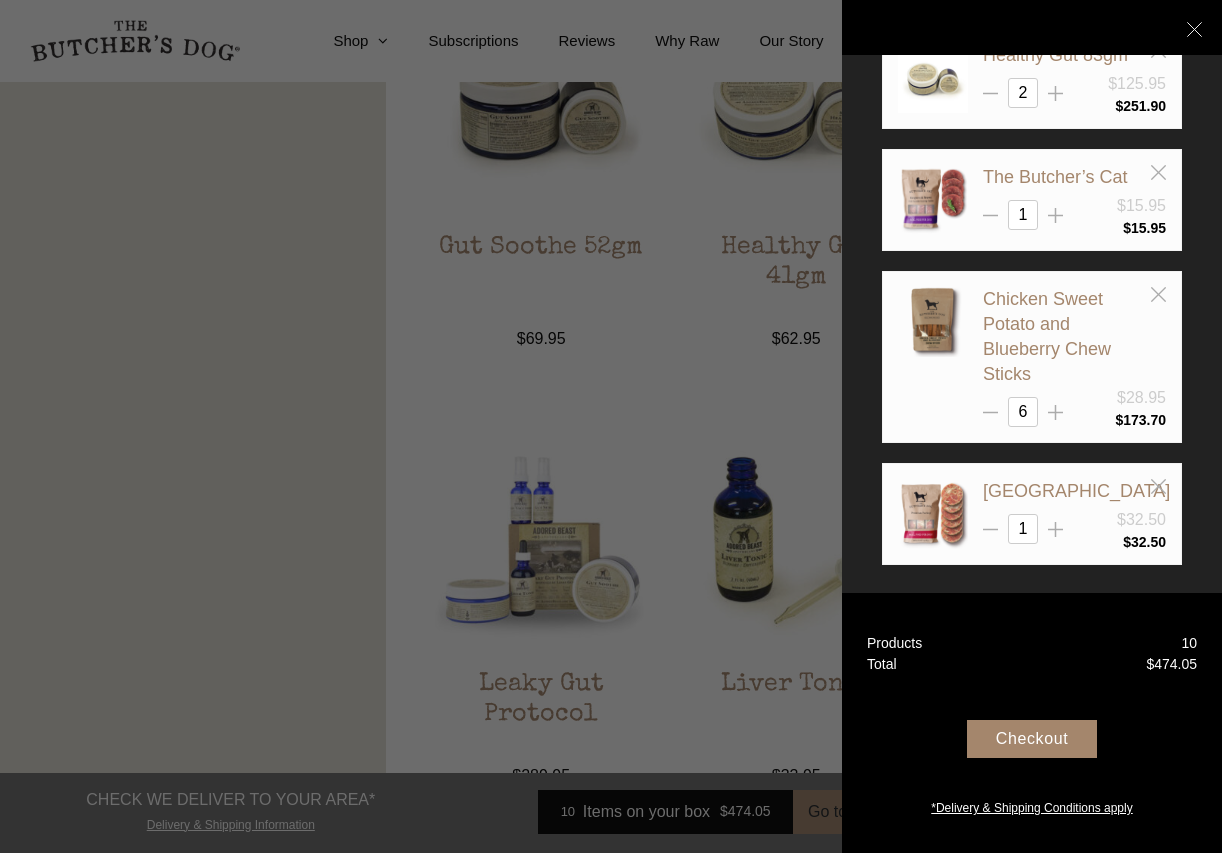 click on "Checkout" at bounding box center [1032, 739] 